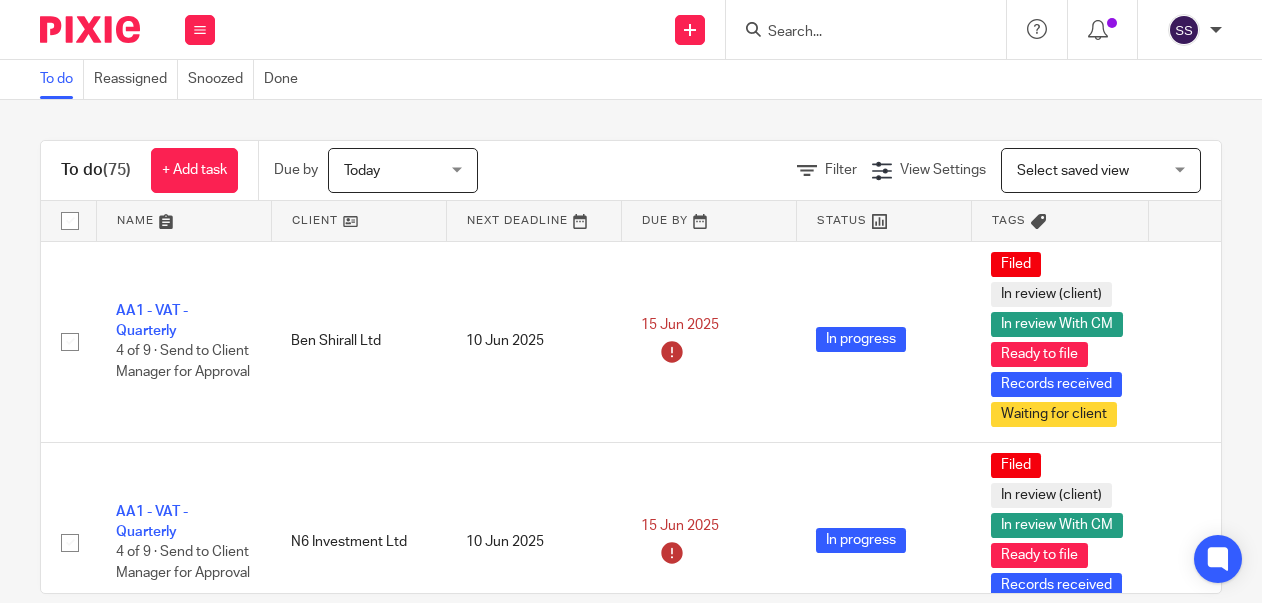 scroll, scrollTop: 0, scrollLeft: 0, axis: both 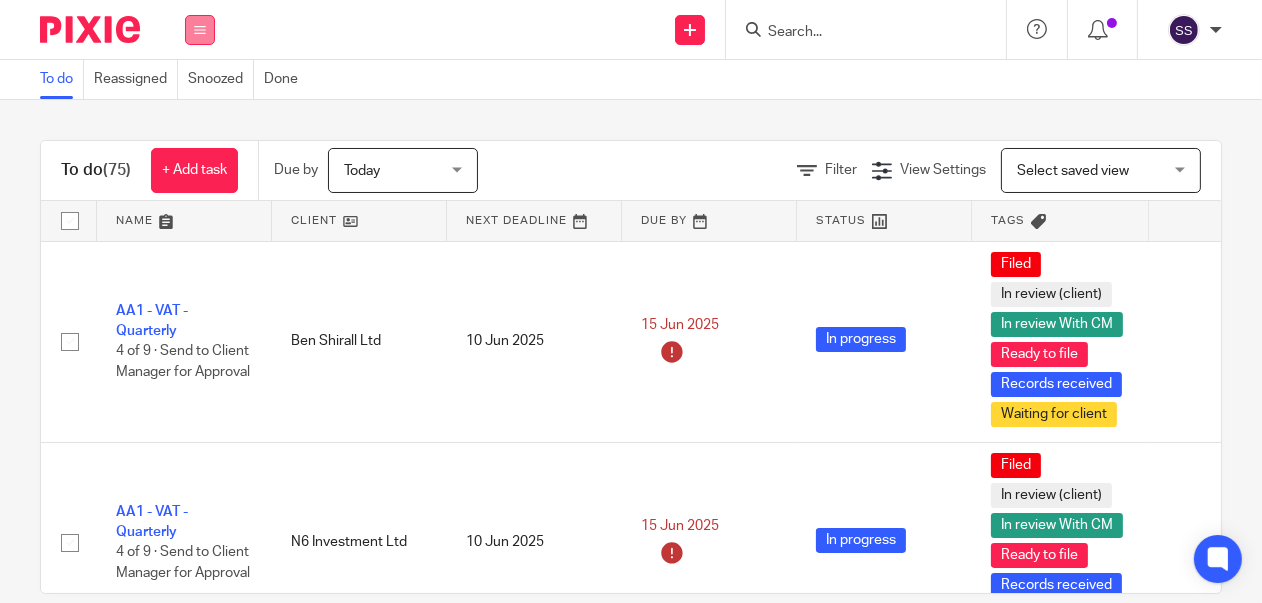 click at bounding box center (200, 30) 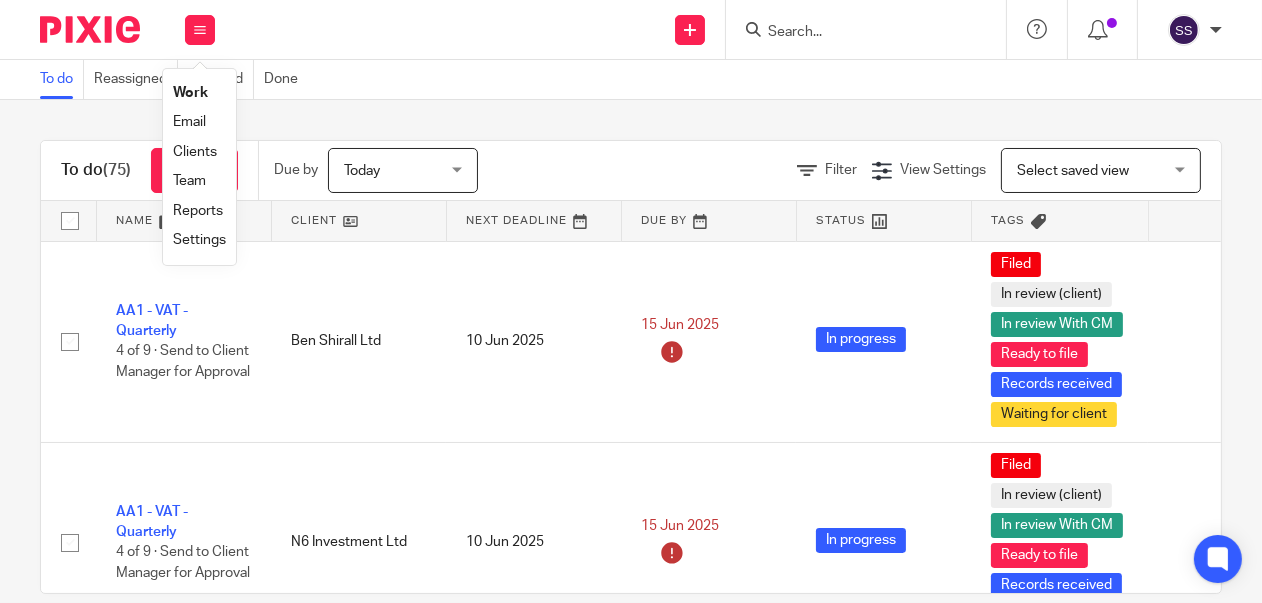 click on "Clients" at bounding box center [195, 152] 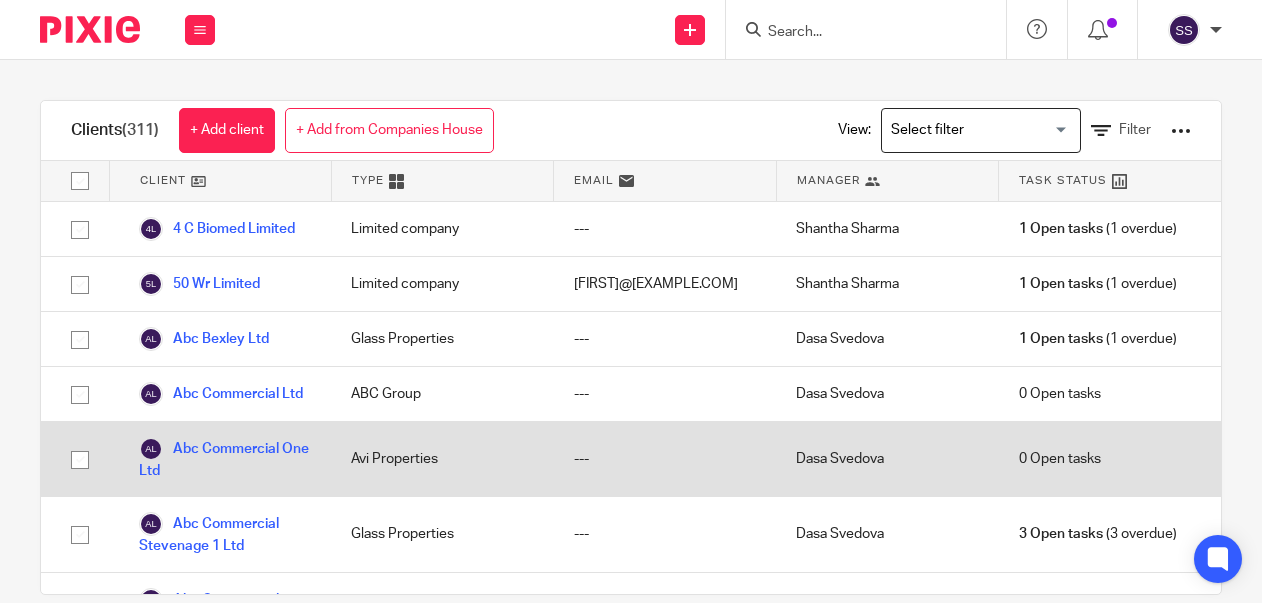 scroll, scrollTop: 0, scrollLeft: 0, axis: both 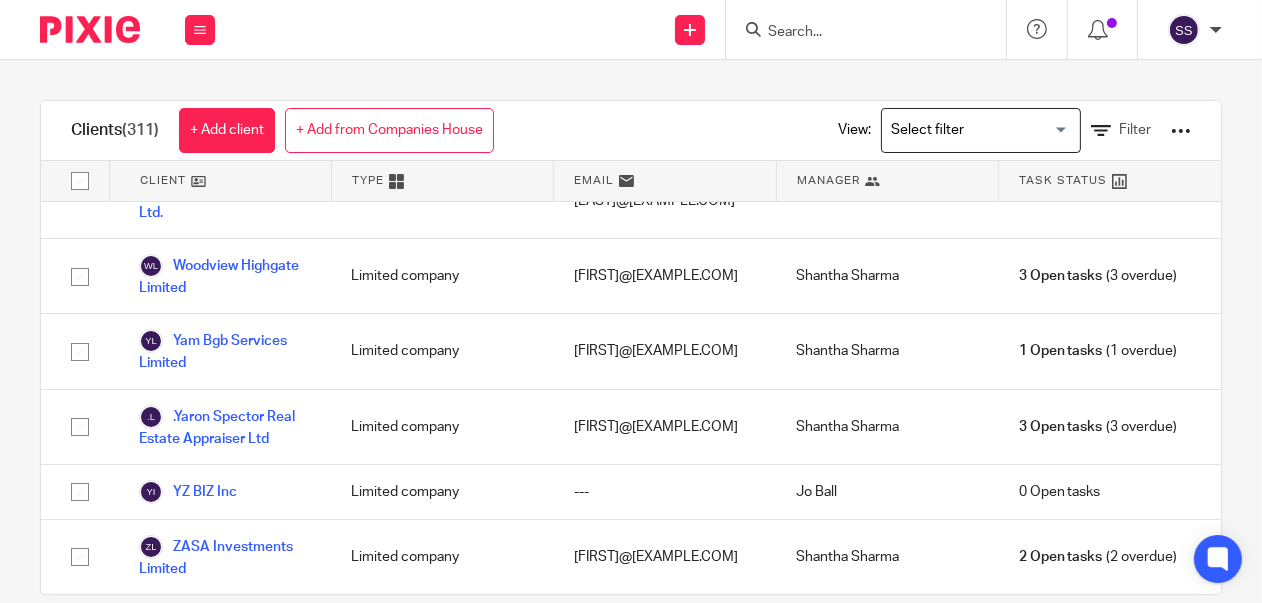 click on "Vaperama Limited" at bounding box center (213, -292) 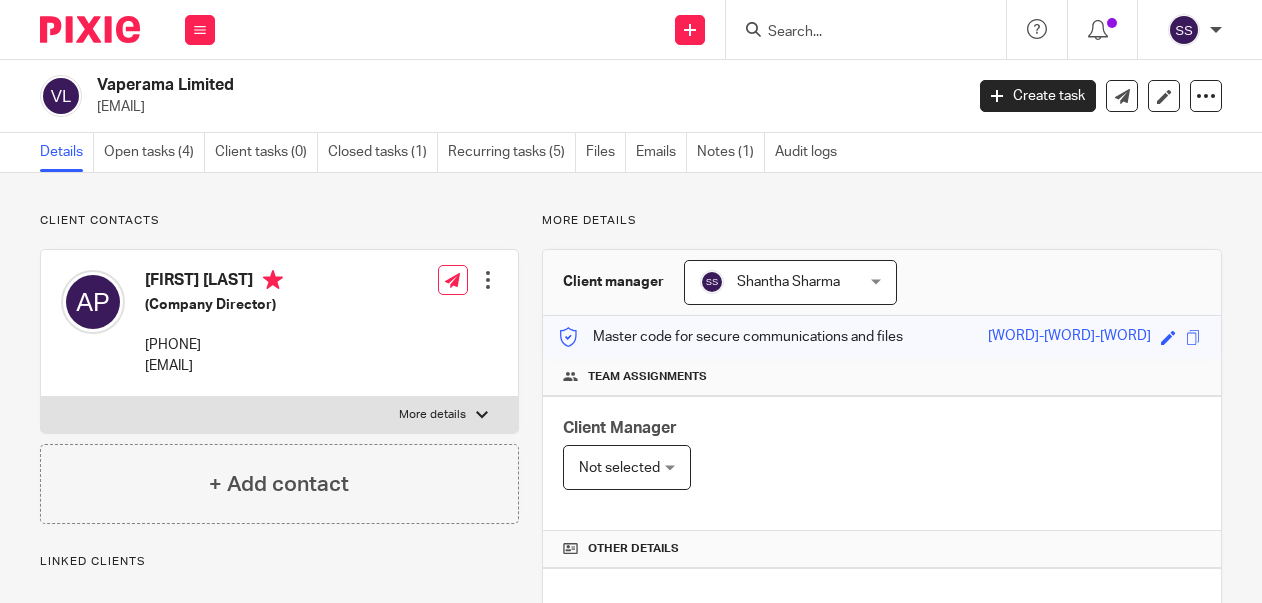 scroll, scrollTop: 0, scrollLeft: 0, axis: both 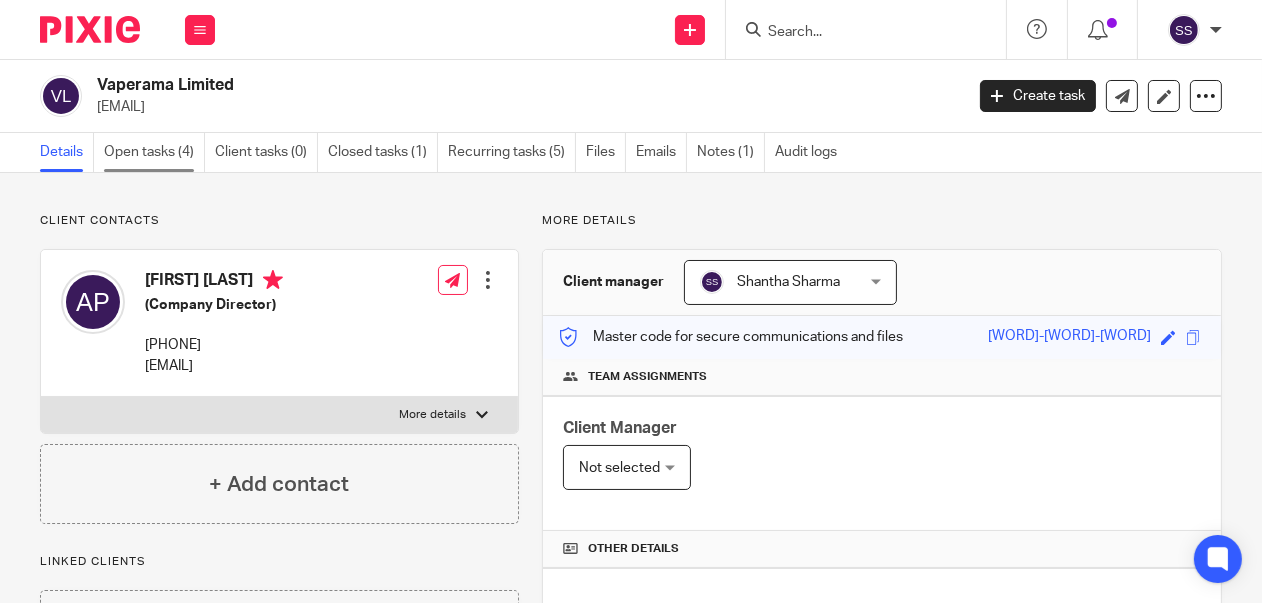 click on "Open tasks (4)" at bounding box center (154, 152) 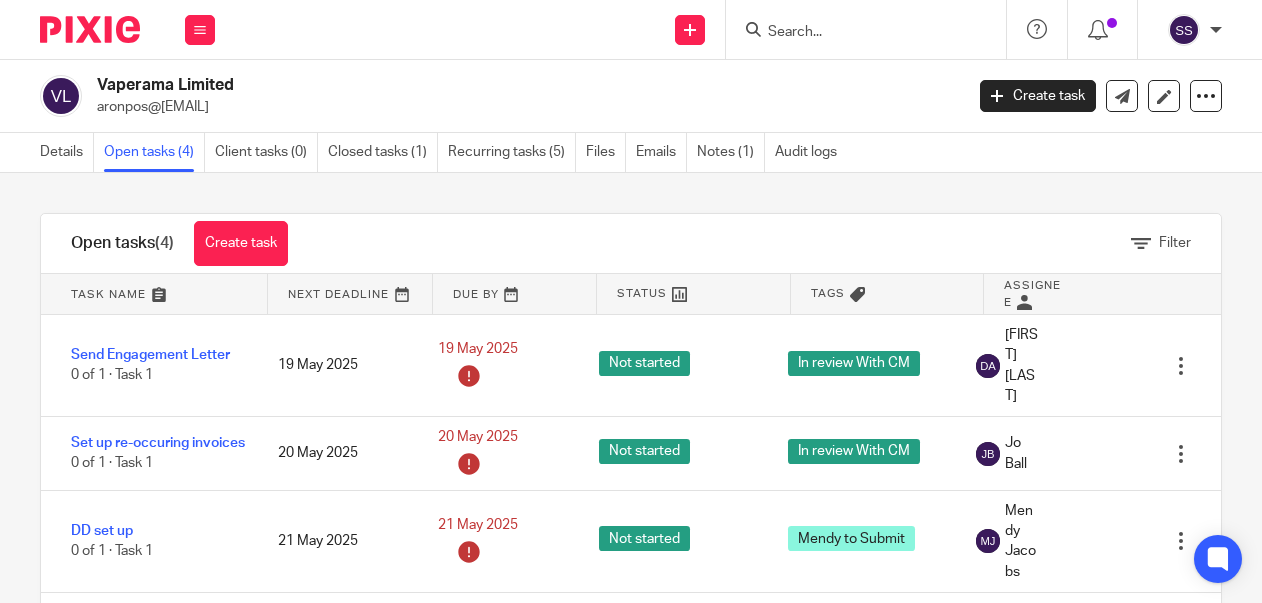 scroll, scrollTop: 0, scrollLeft: 0, axis: both 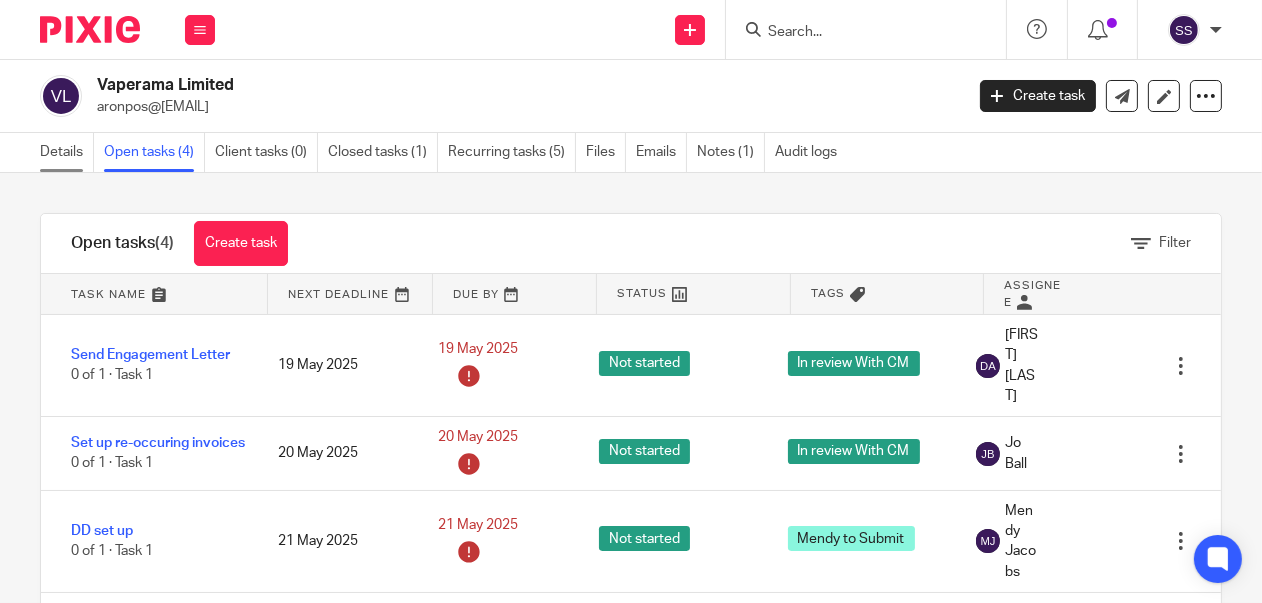 click on "Details" at bounding box center (67, 152) 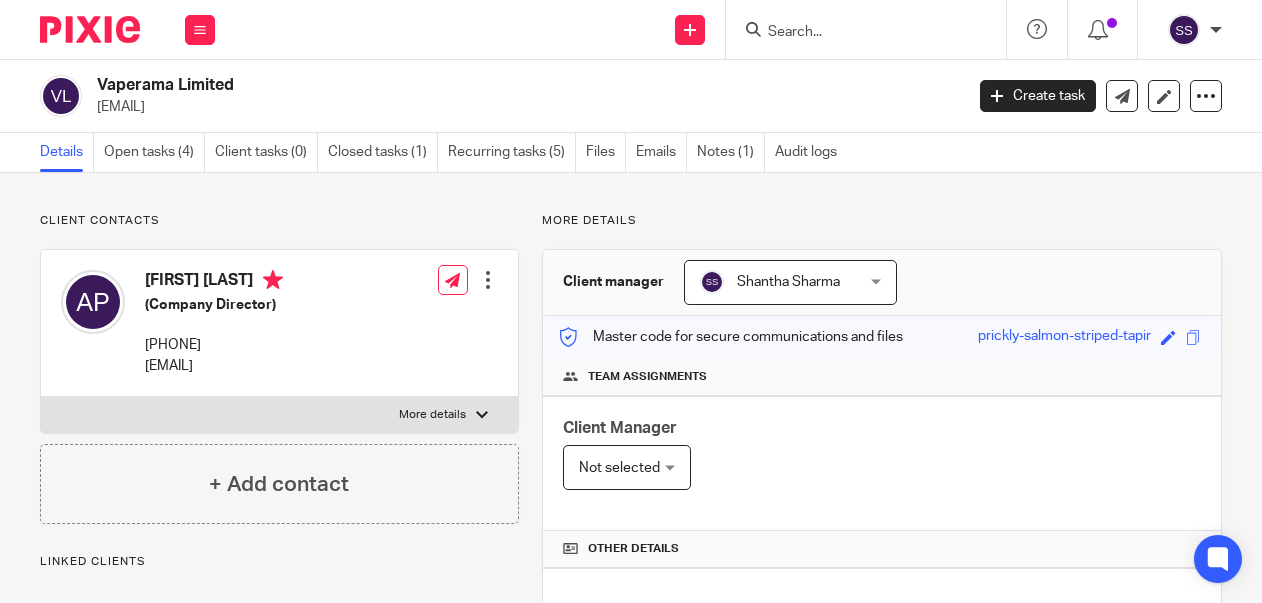 scroll, scrollTop: 0, scrollLeft: 0, axis: both 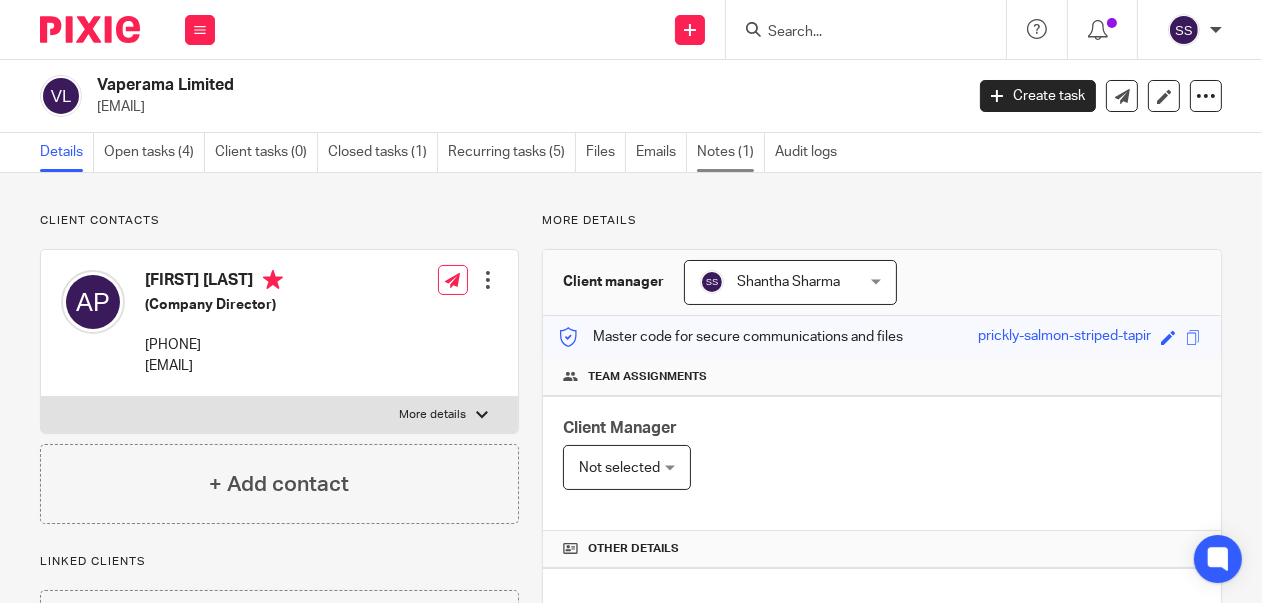 click on "Notes (1)" at bounding box center [731, 152] 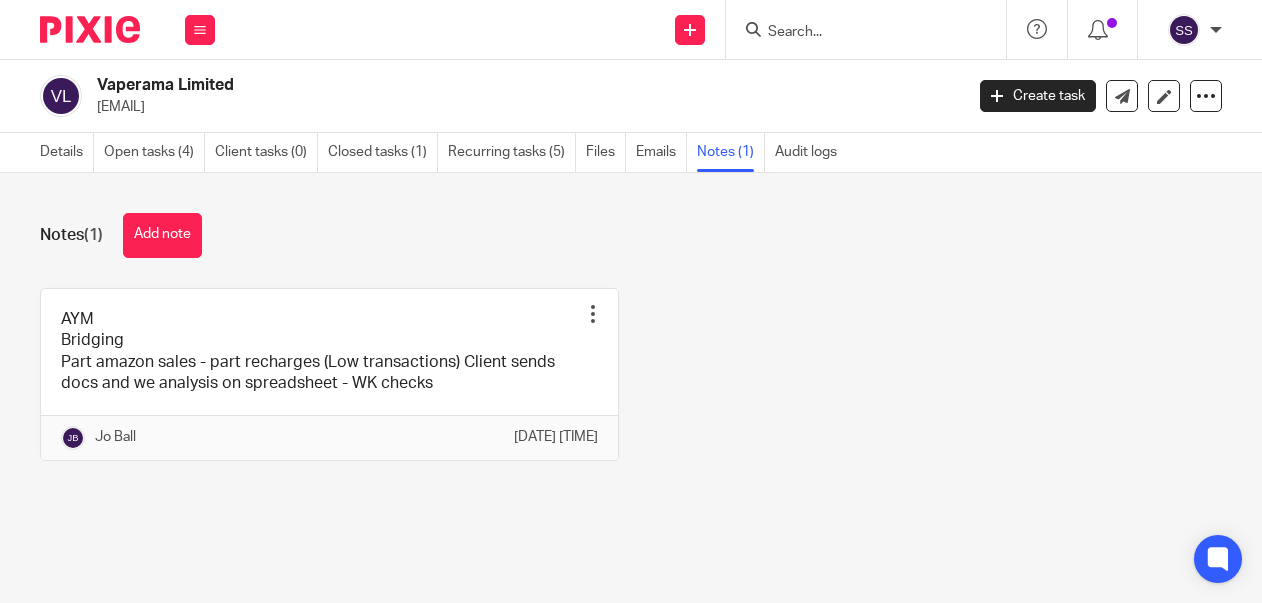 scroll, scrollTop: 0, scrollLeft: 0, axis: both 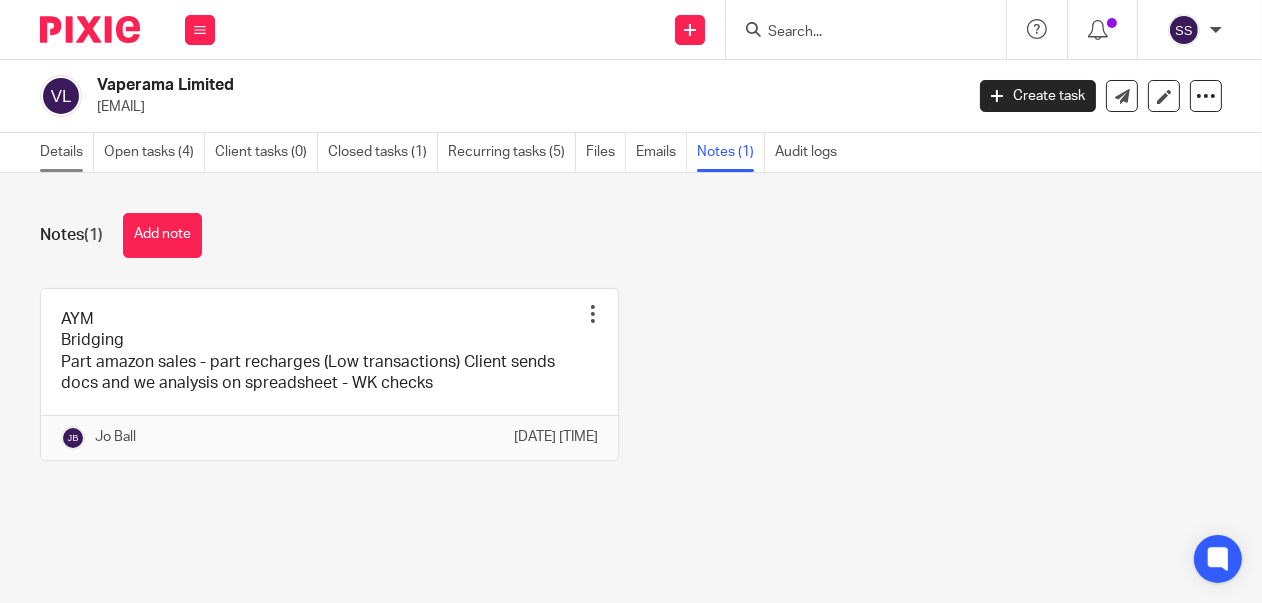 click on "Details" at bounding box center (67, 152) 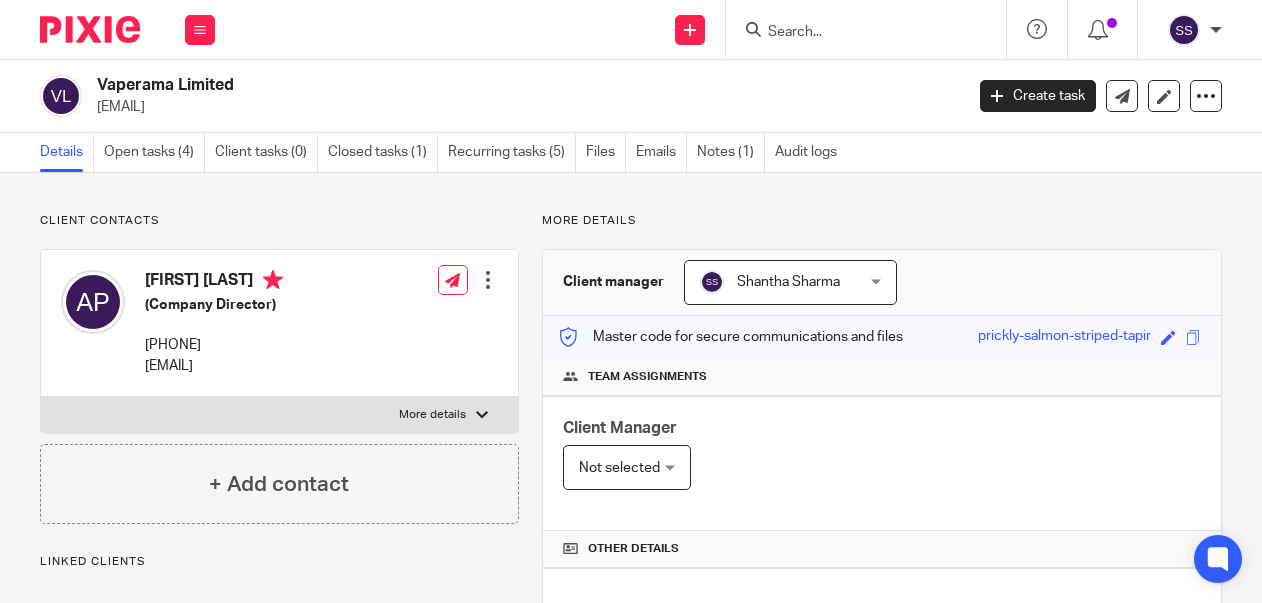 scroll, scrollTop: 0, scrollLeft: 0, axis: both 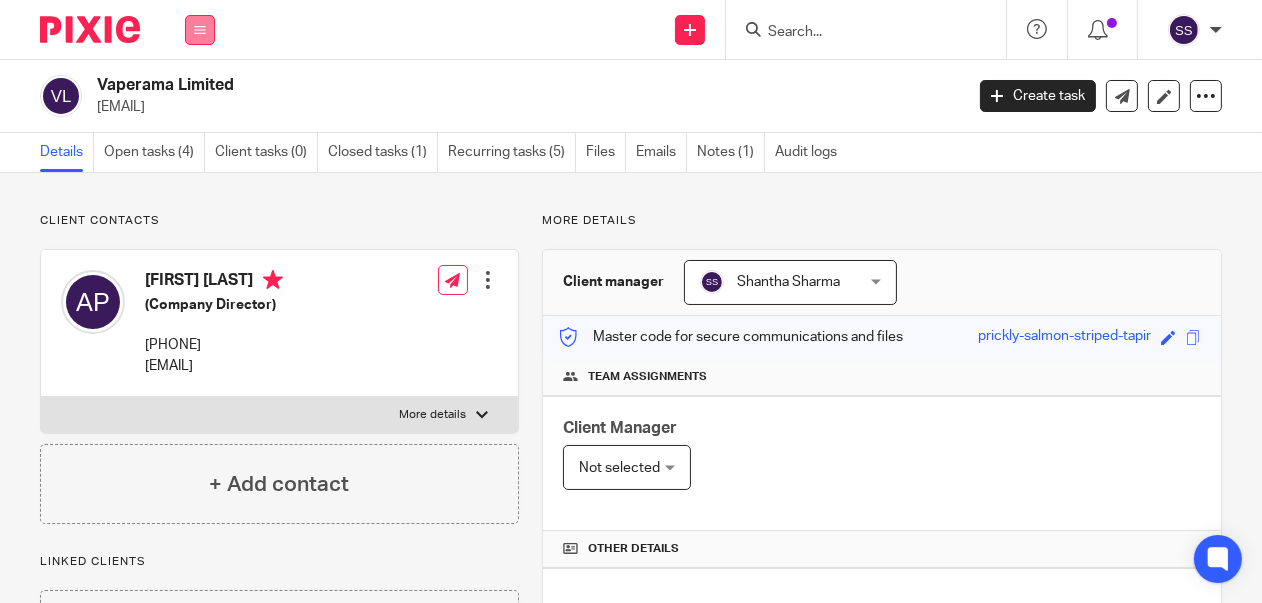 click at bounding box center (200, 30) 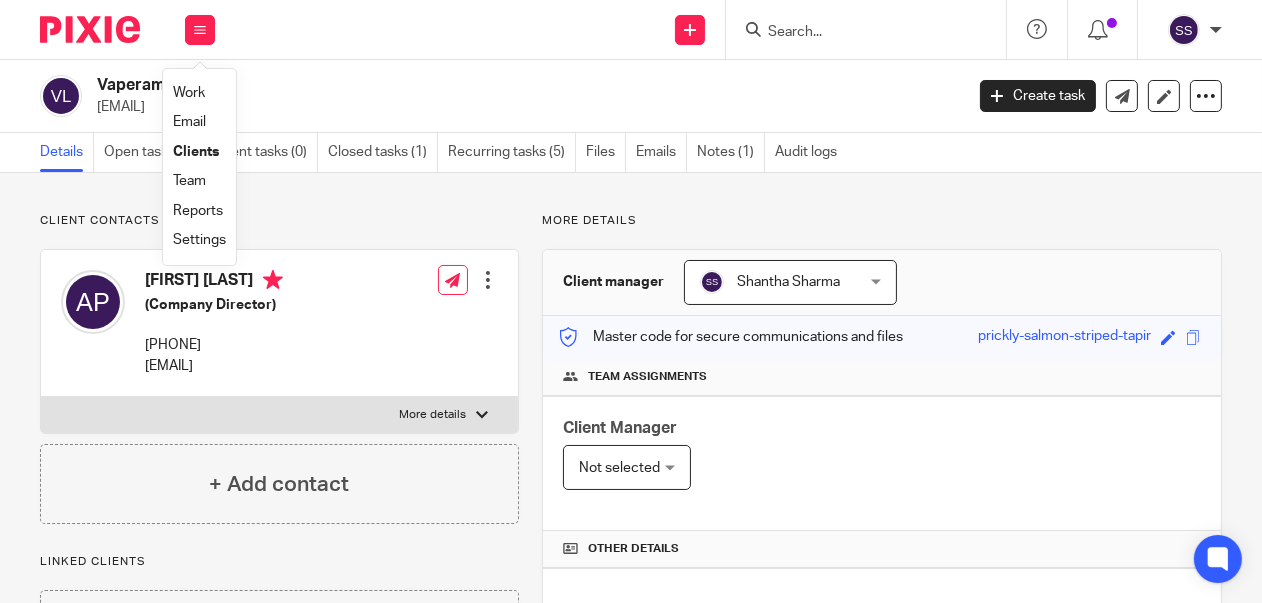 click on "Clients" at bounding box center [196, 152] 